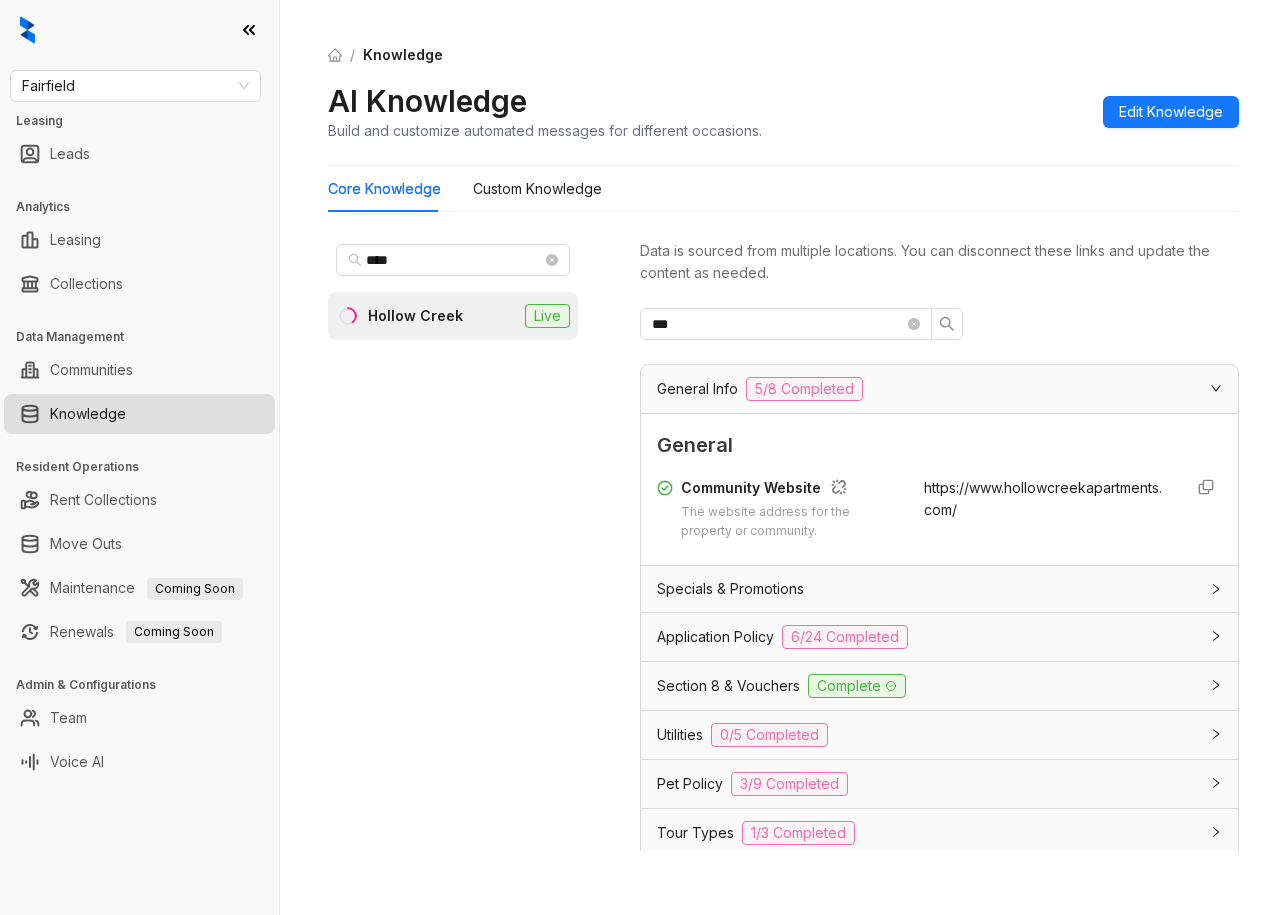 scroll, scrollTop: 0, scrollLeft: 0, axis: both 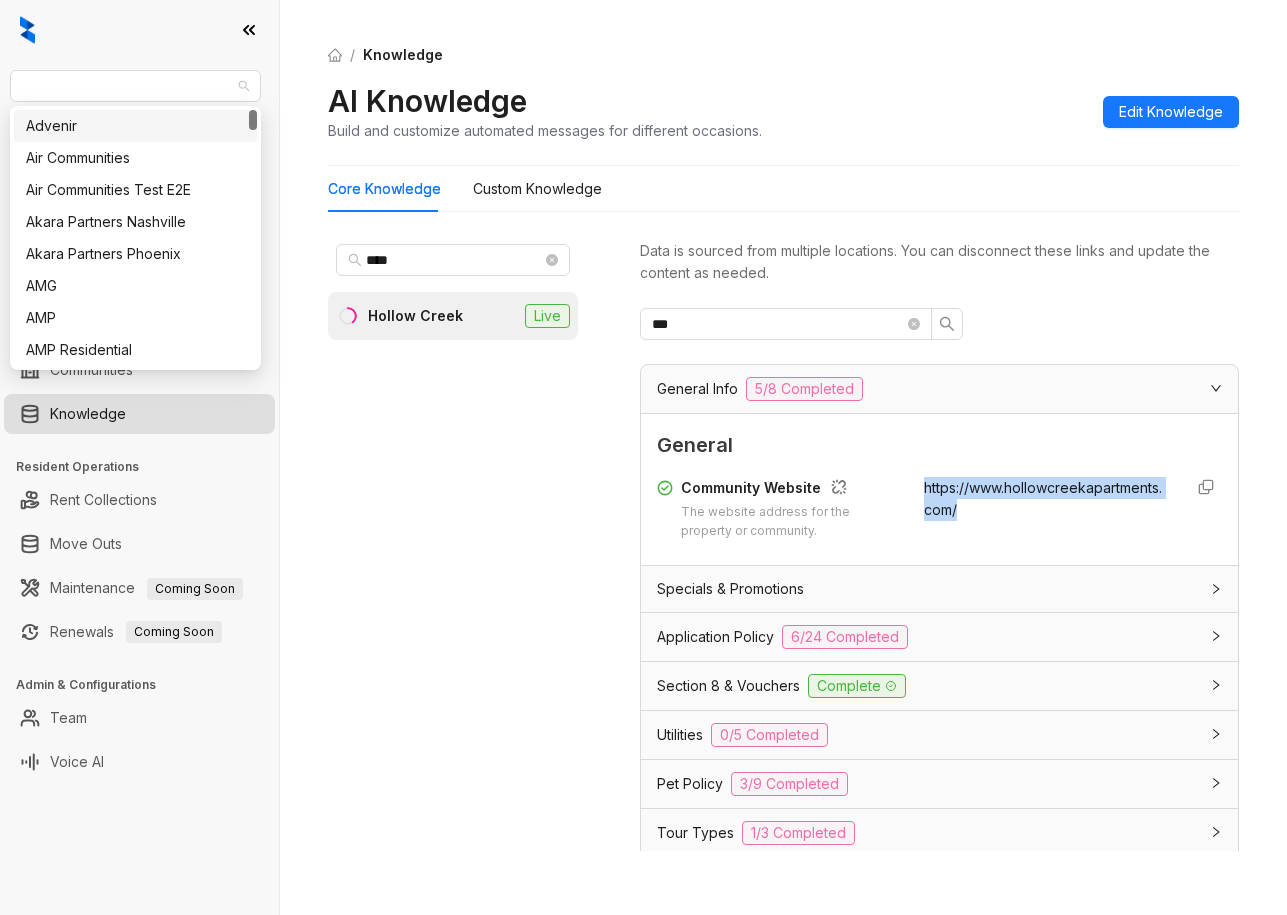 drag, startPoint x: 120, startPoint y: 87, endPoint x: -38, endPoint y: 87, distance: 158 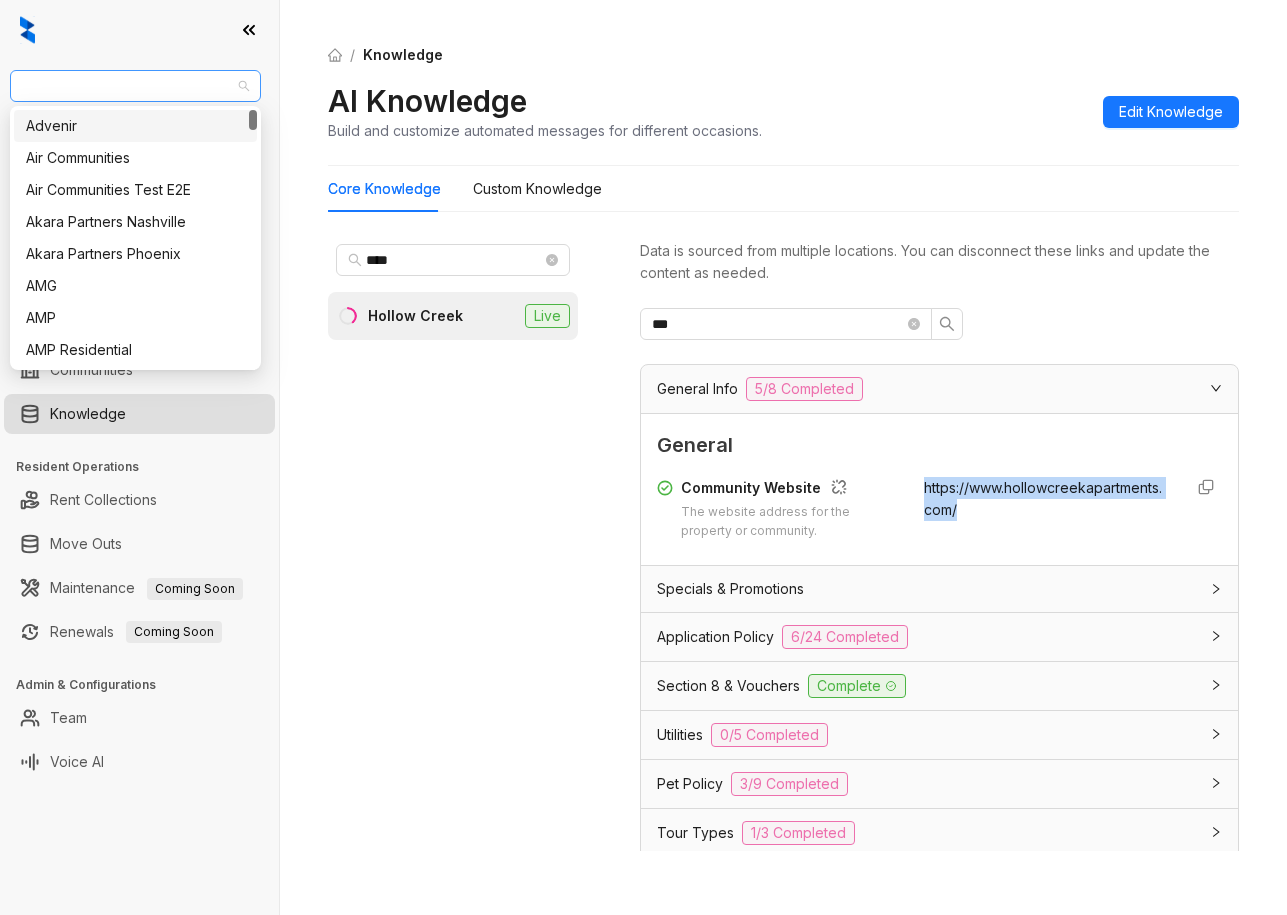 click on "Fairfield" at bounding box center (135, 86) 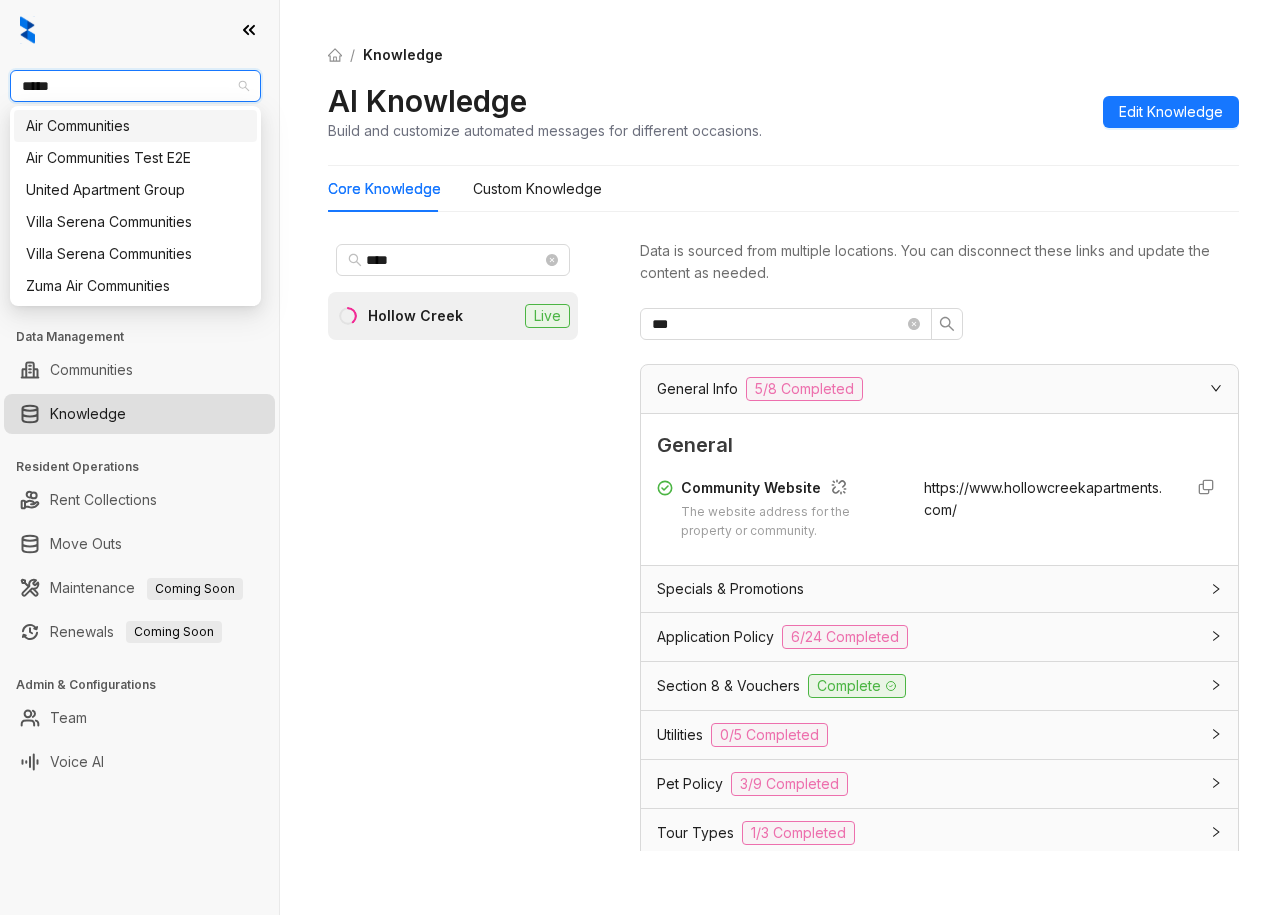 type on "******" 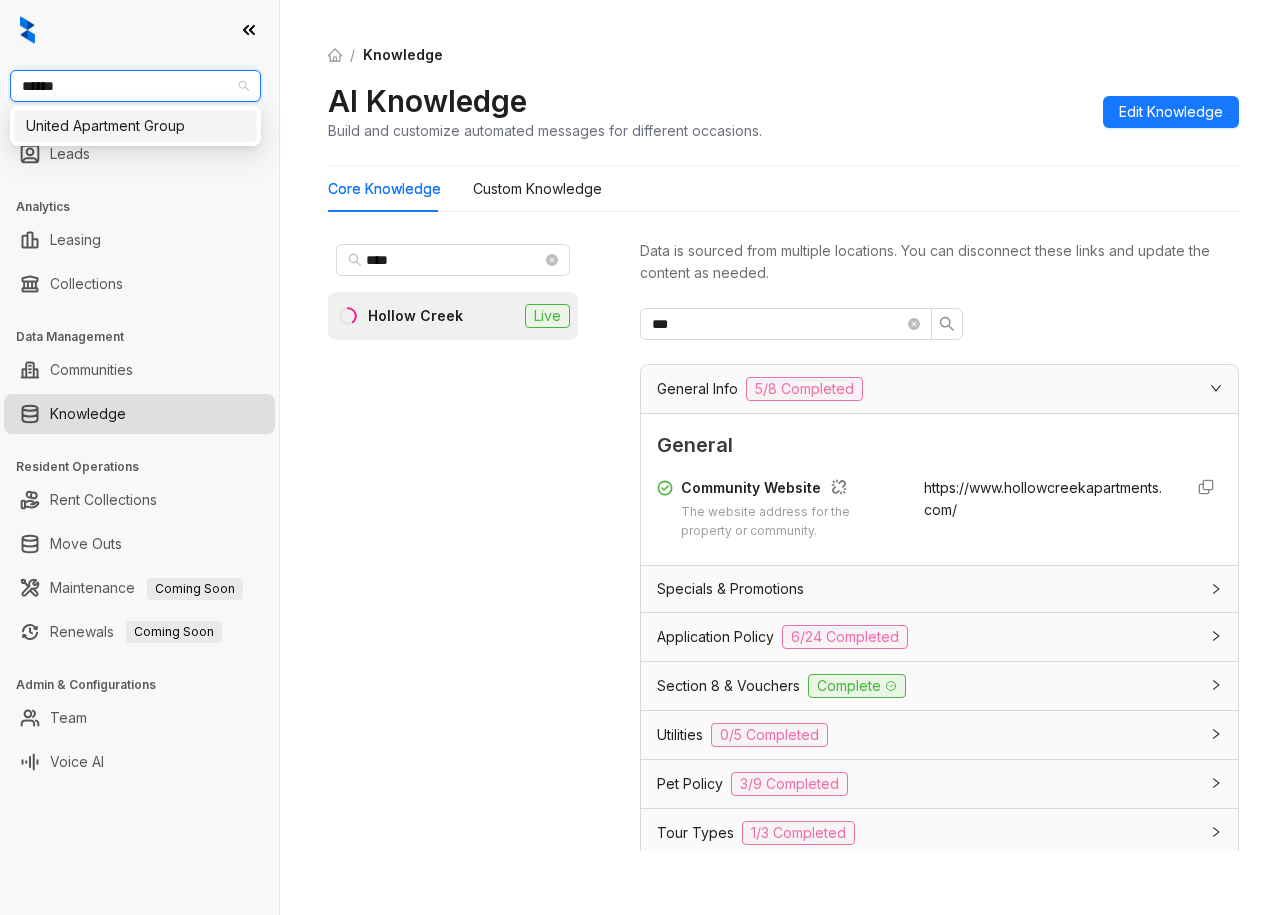 click on "United Apartment Group" at bounding box center [135, 126] 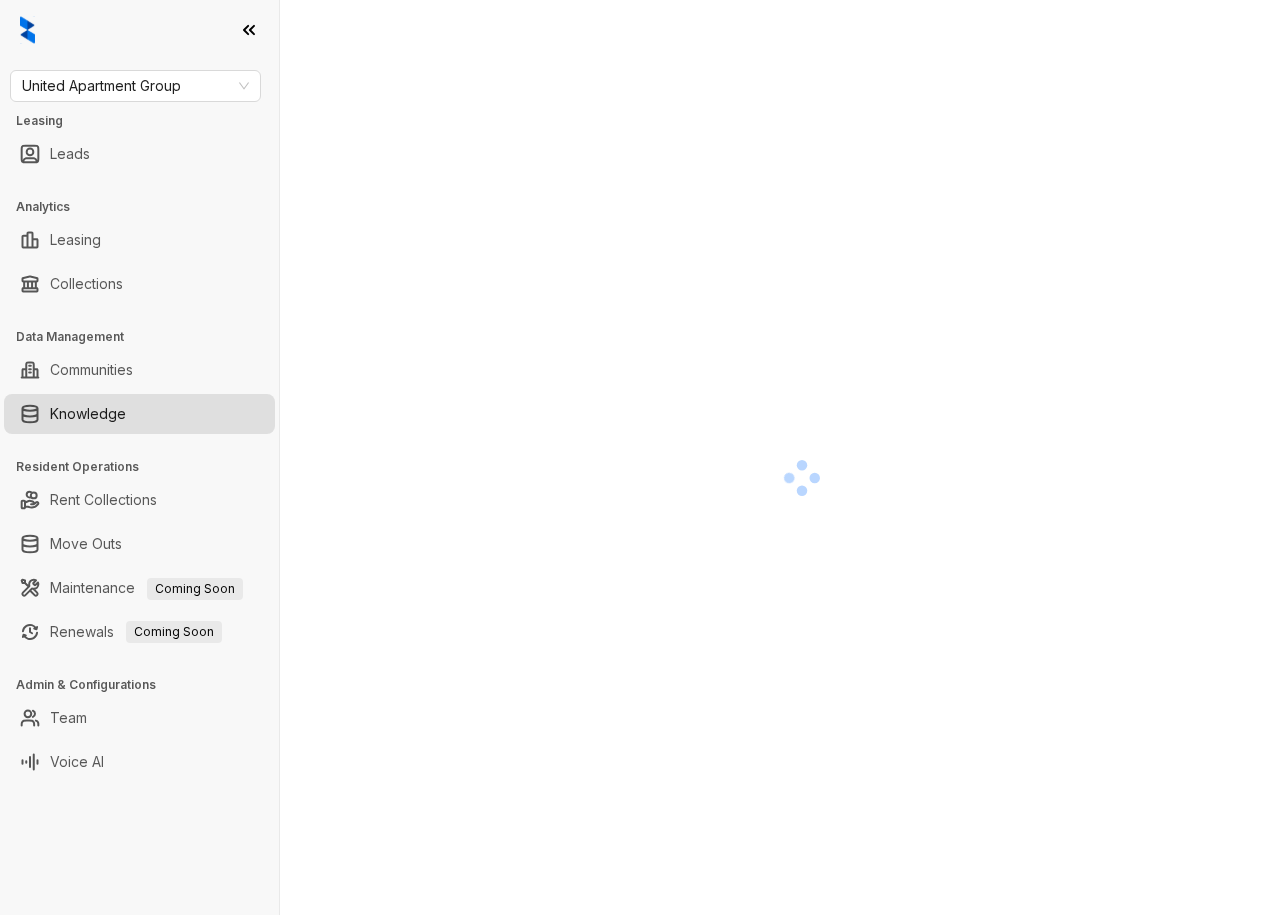 scroll, scrollTop: 0, scrollLeft: 0, axis: both 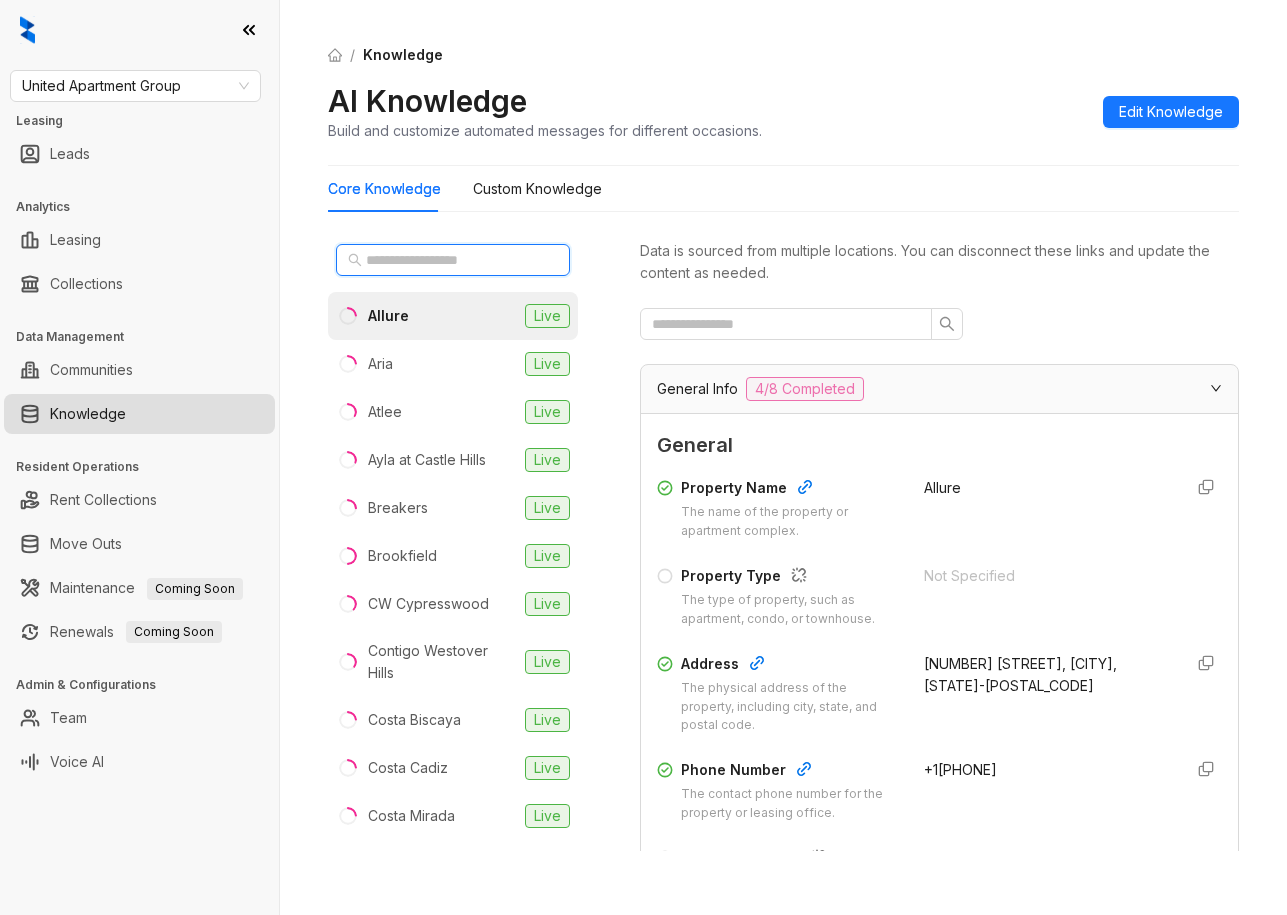 click at bounding box center (454, 260) 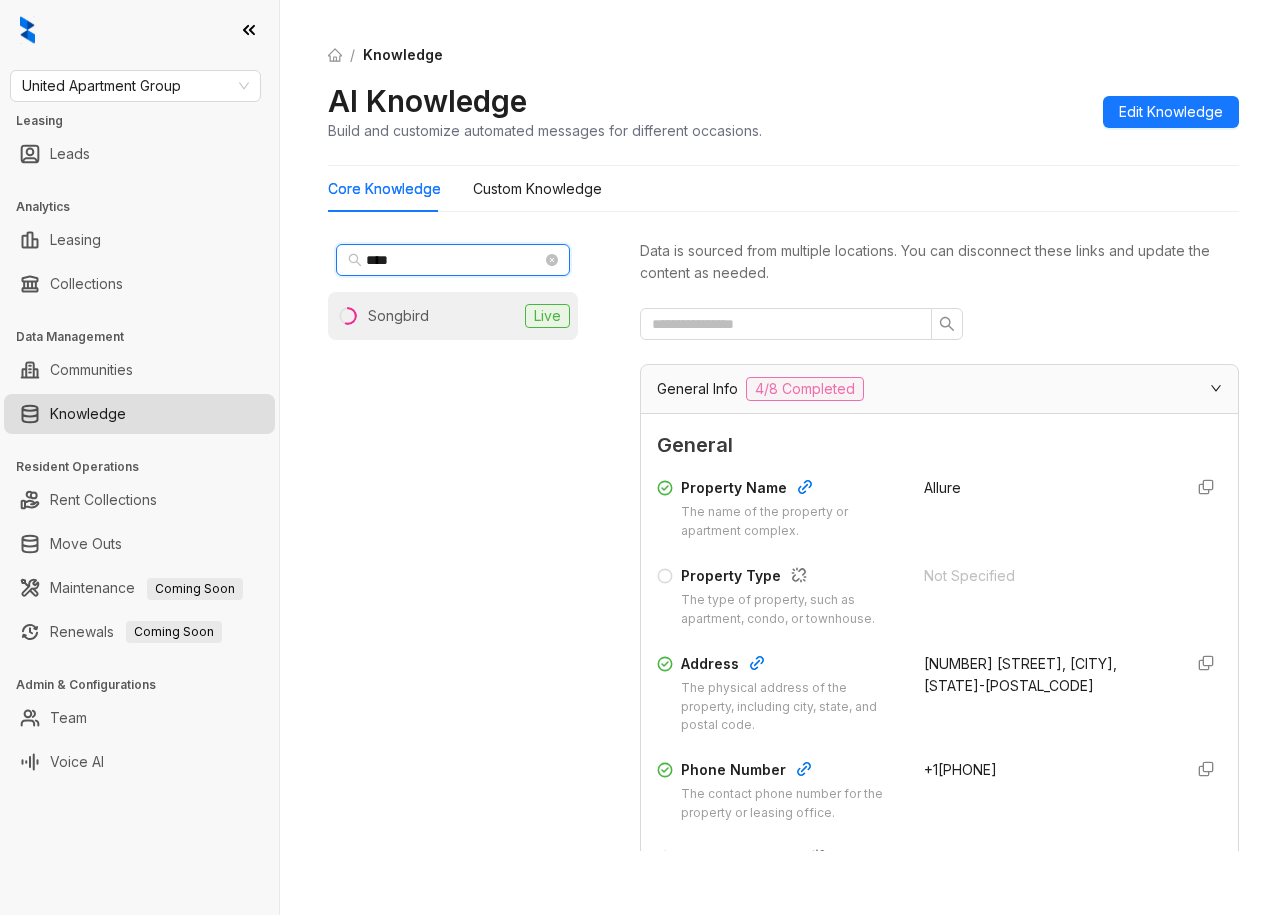 type on "****" 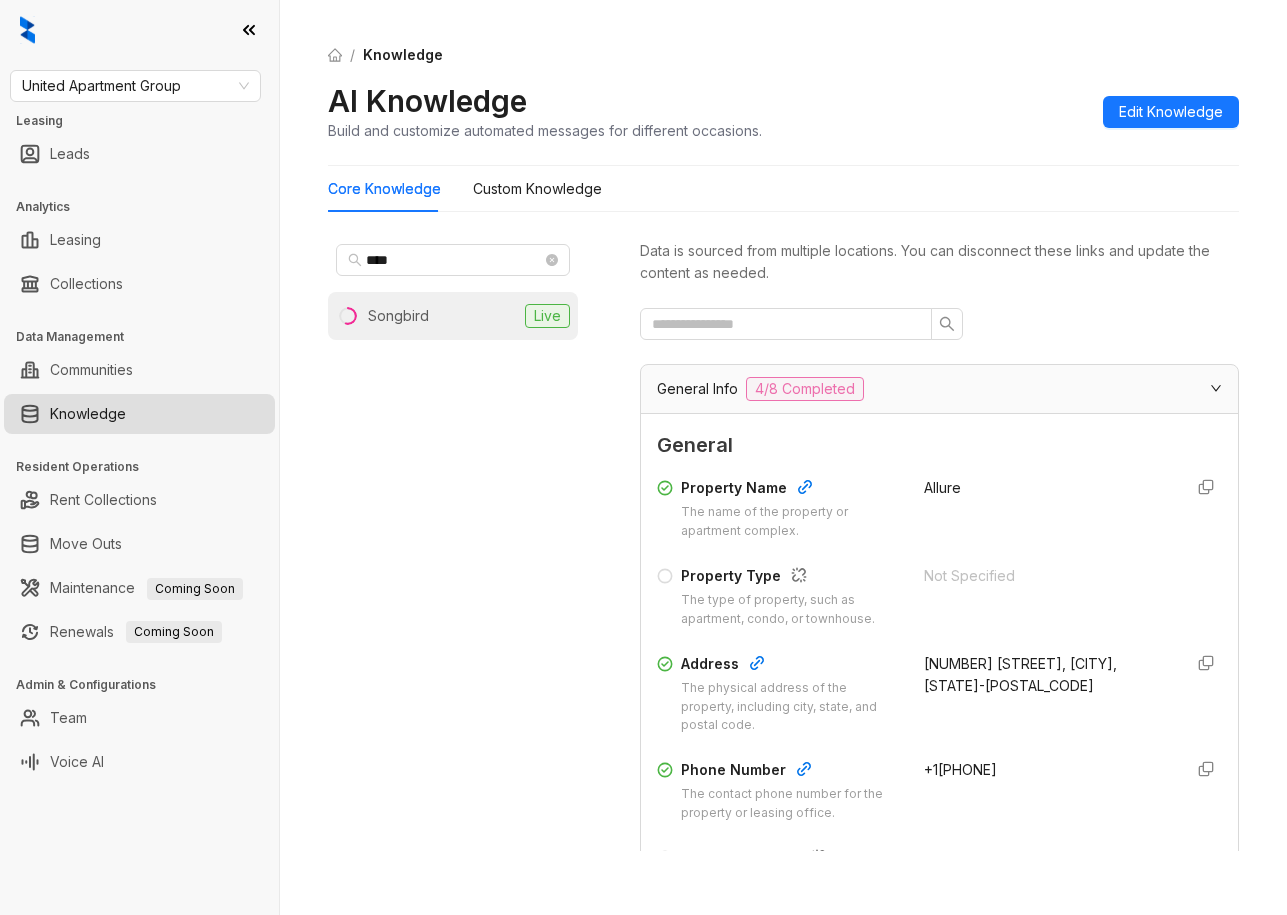 click on "Songbird" at bounding box center (398, 316) 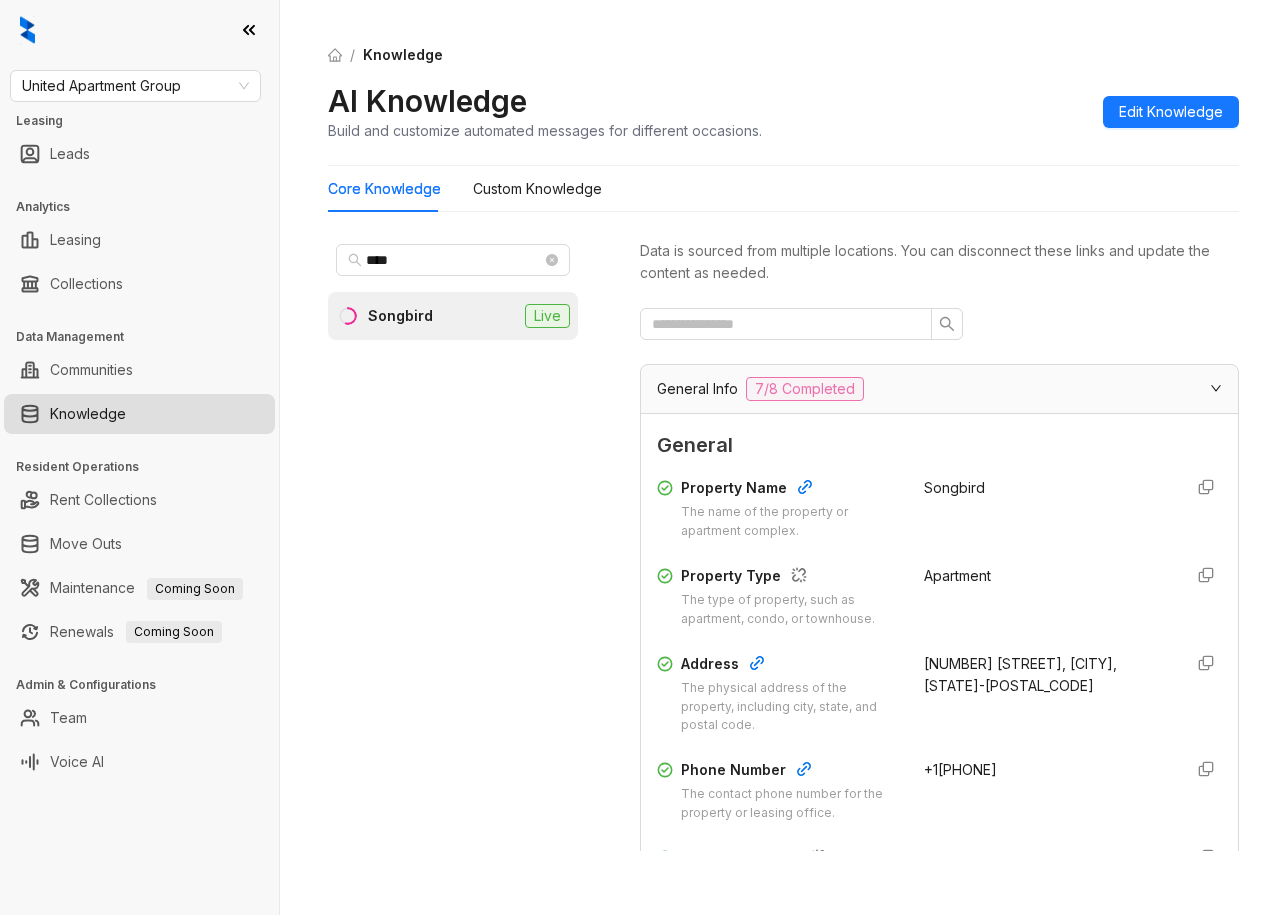 click on "Songbird Live Data is sourced from multiple locations. You can disconnect these links and update the content as needed. General Info 7/8 Completed General Property Name The name of the property or apartment complex. Songbird Property Type The type of property, such as apartment, condo, or townhouse. Apartment Address The physical address of the property, including city, state, and postal code. [NUMBER] [STREET], [CITY], [STATE]-[POSTAL_CODE] Phone Number The contact phone number for the property or leasing office. +1[PHONE] Community Email The general email address for the property or community inquiries. [EMAIL] Community Website The website address for the property or community. https://www.songbirdsa.com/?utm_knock=g Office Hours Set the days and times when your community is available for support Sun Closed Mon 9:00 AM - 6:00 PM Tue 9:00 AM - 6:00 PM Wed" at bounding box center (783, 457) 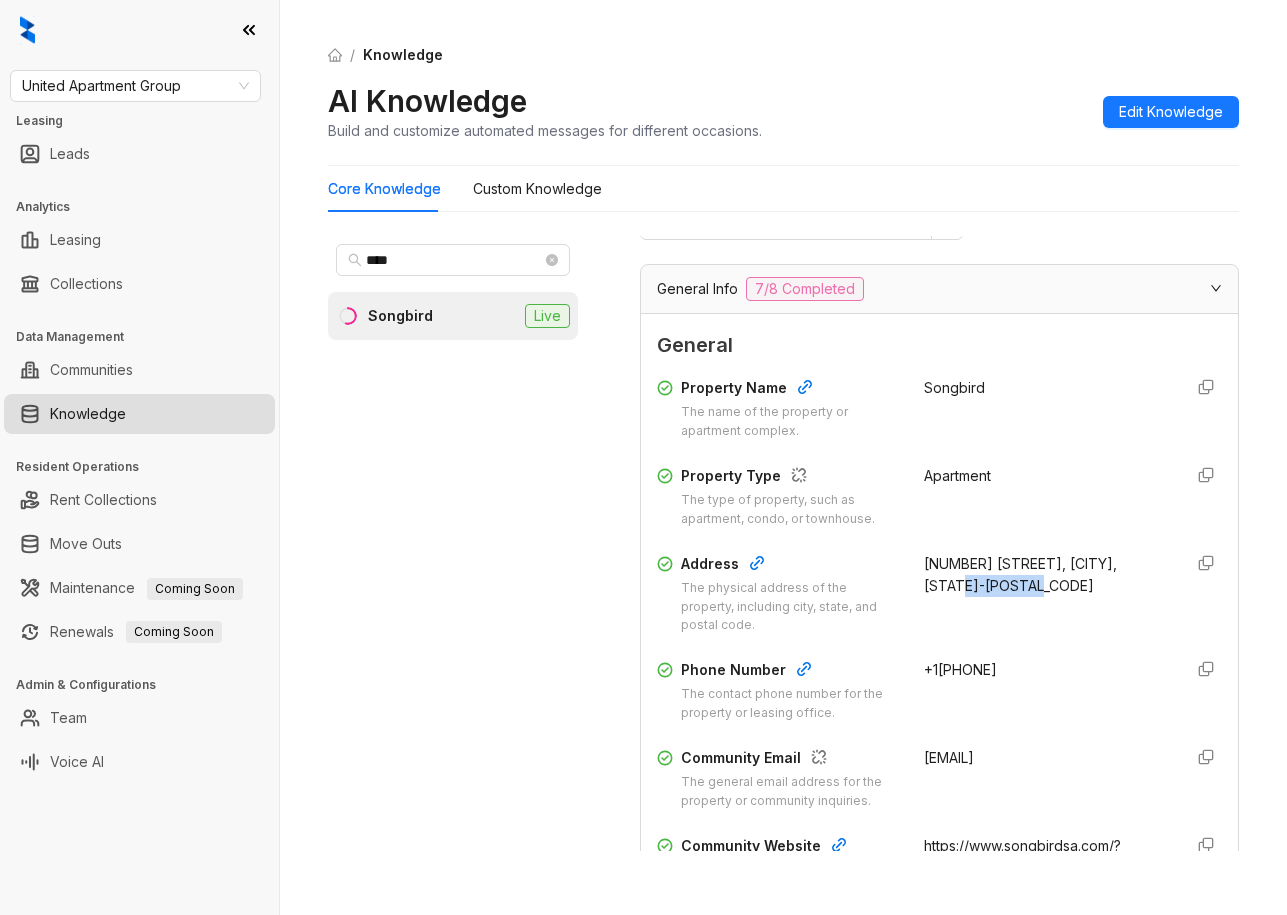 drag, startPoint x: 1004, startPoint y: 586, endPoint x: 910, endPoint y: 586, distance: 94 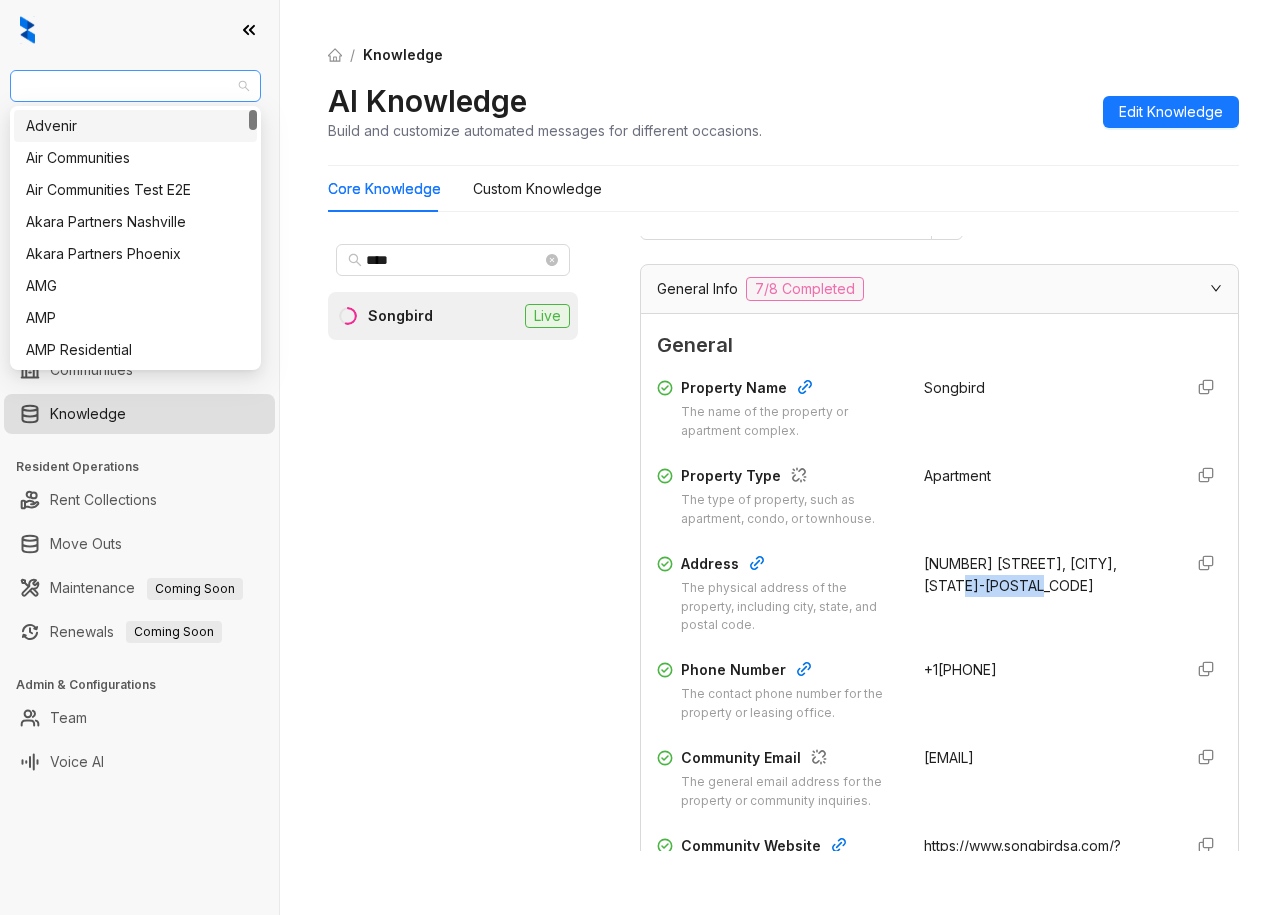 click on "United Apartment Group" at bounding box center (135, 86) 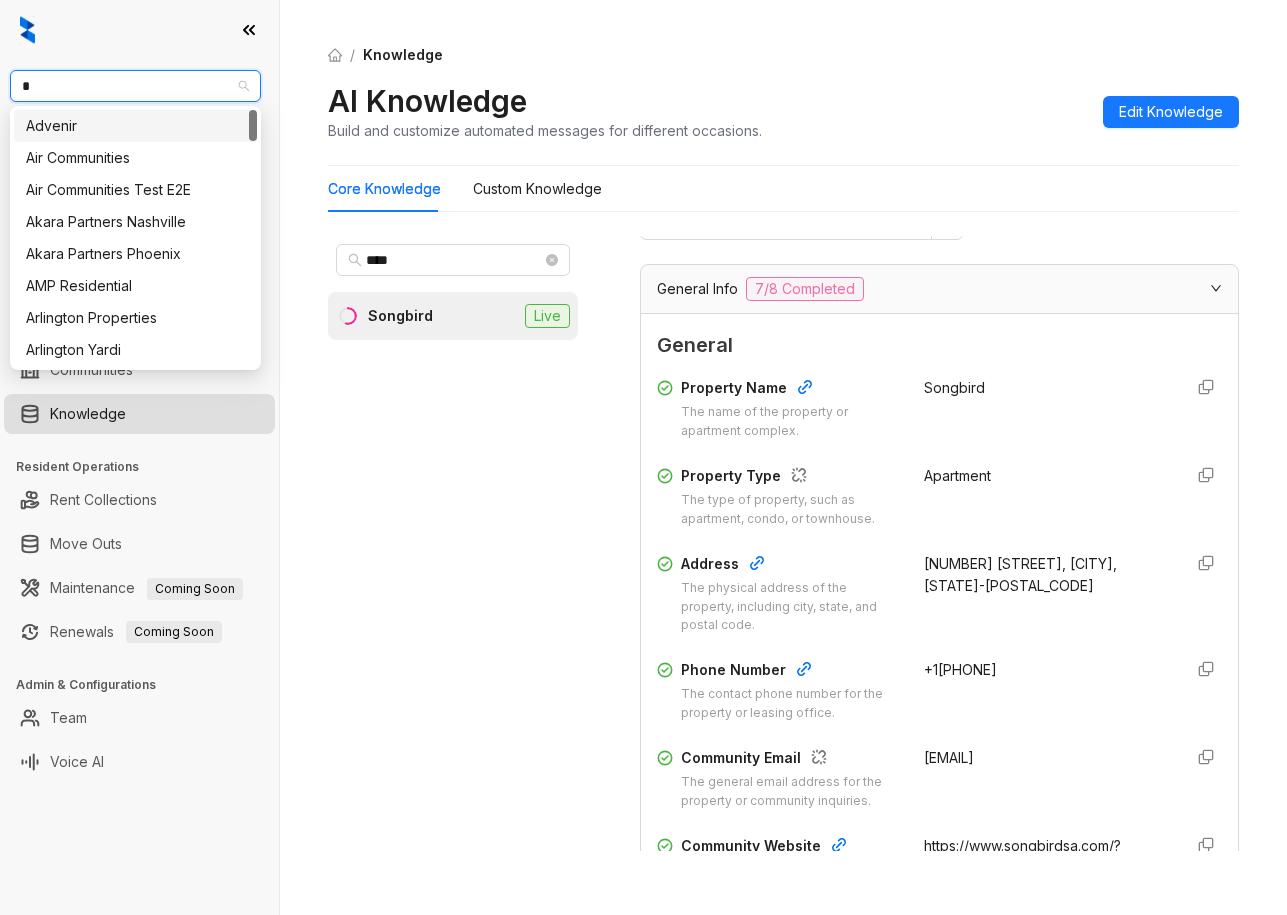 type on "**" 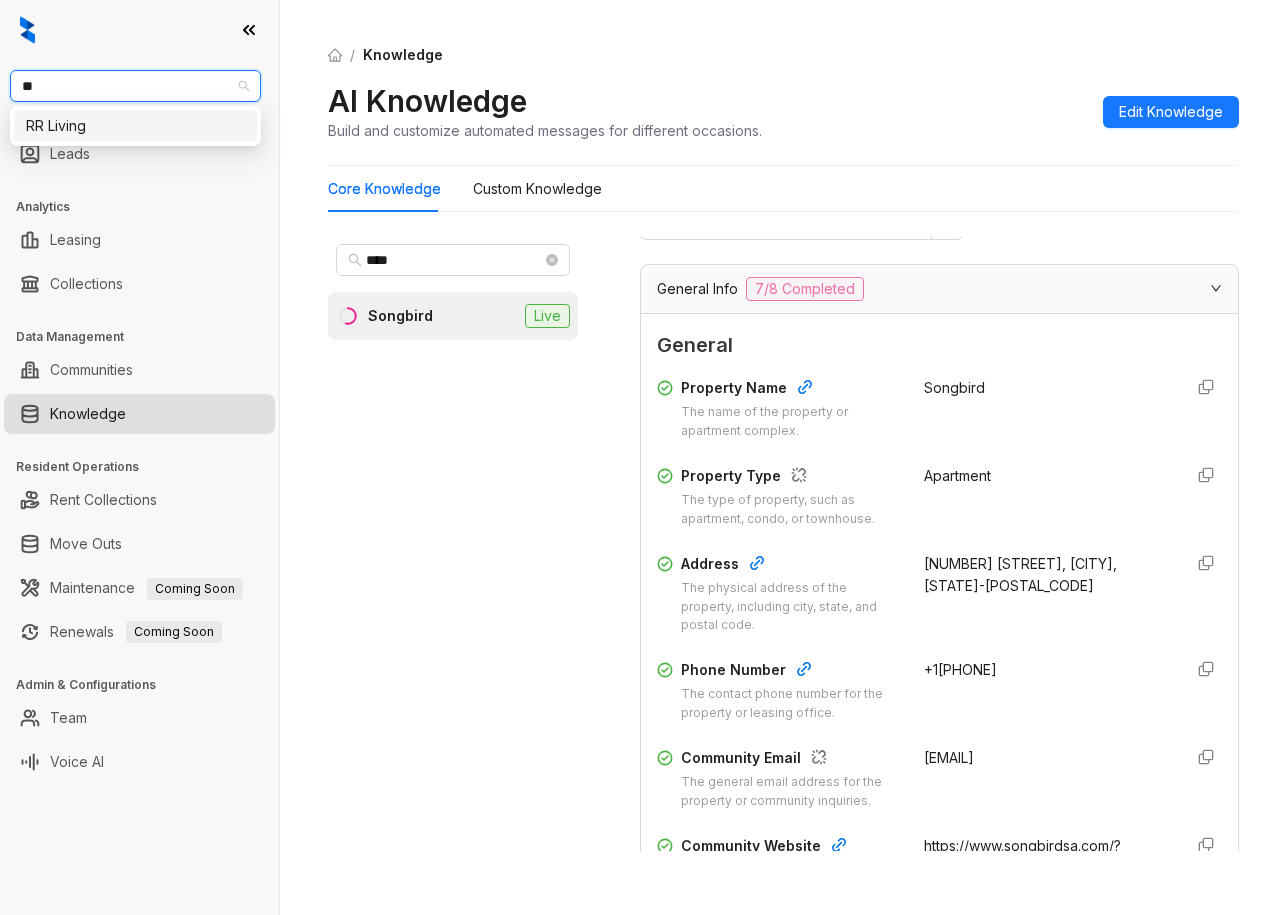 click on "RR Living" at bounding box center (135, 126) 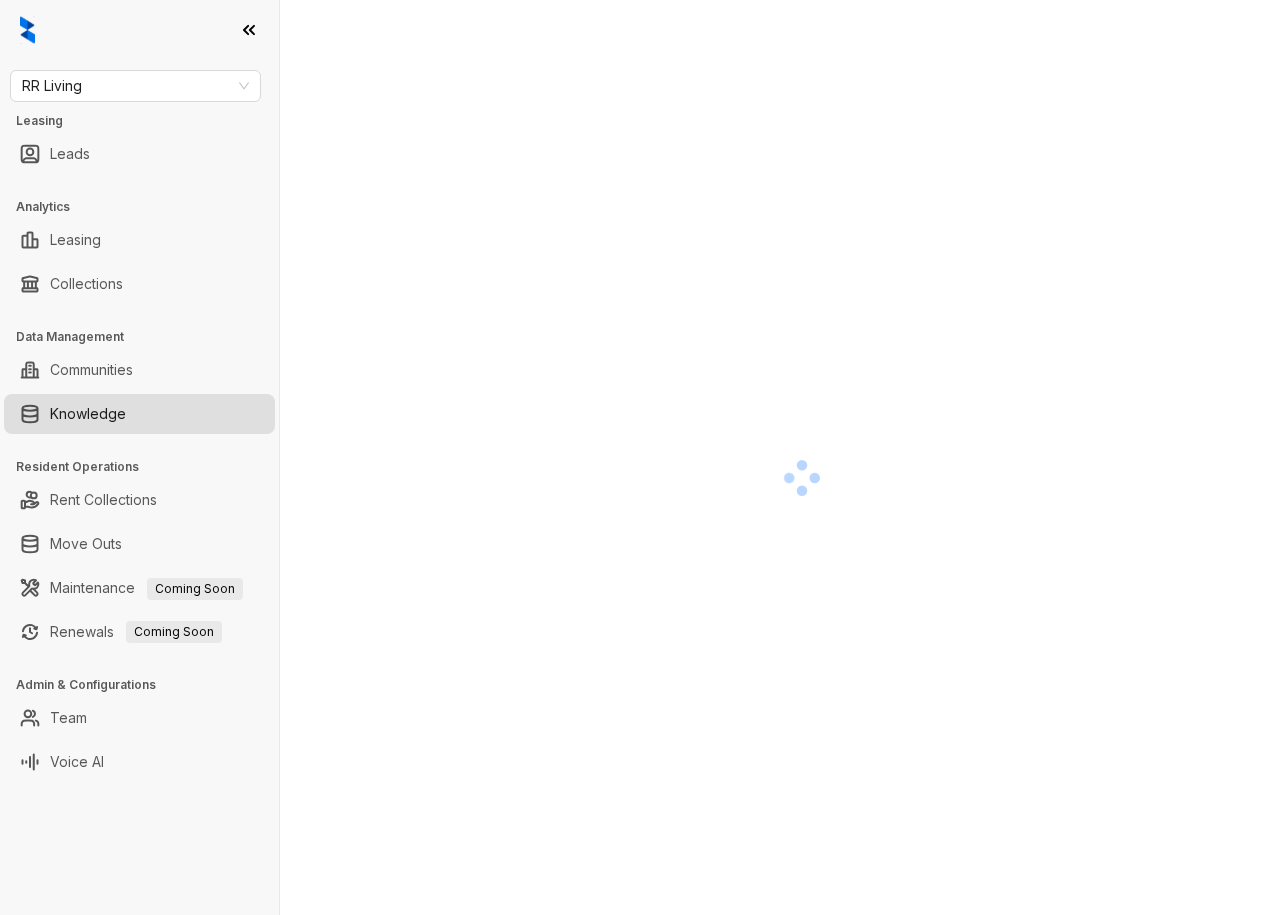 scroll, scrollTop: 0, scrollLeft: 0, axis: both 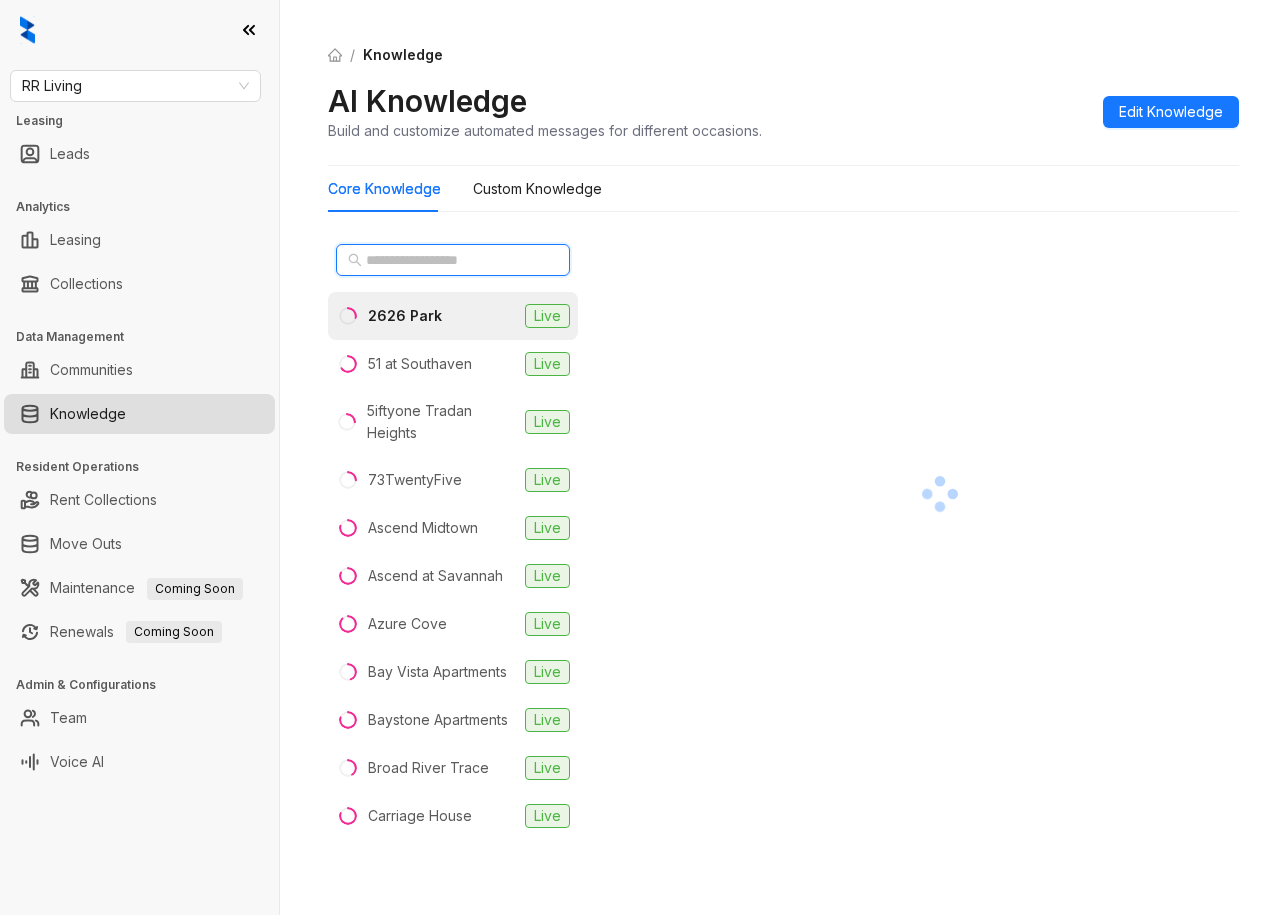 click at bounding box center (454, 260) 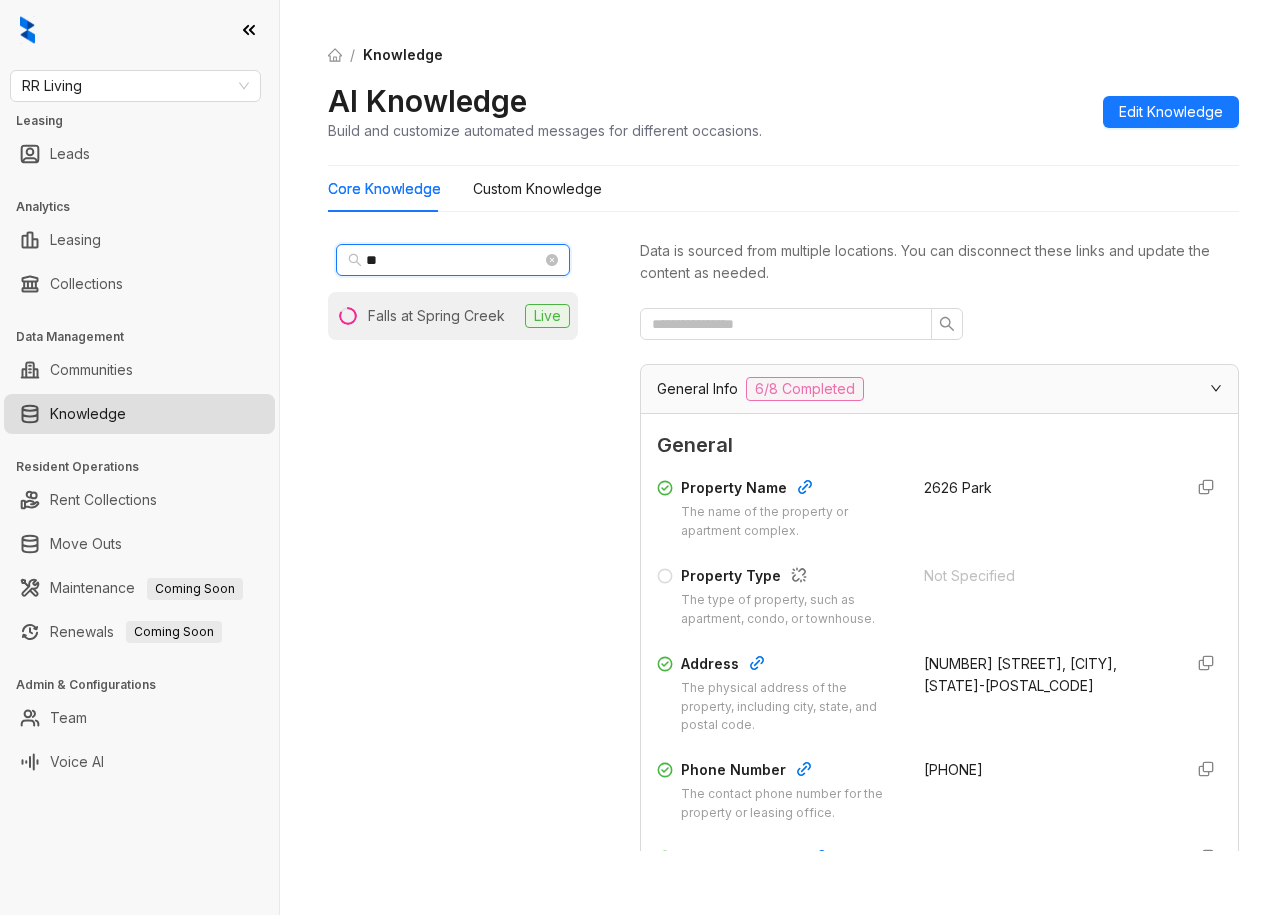 type on "**" 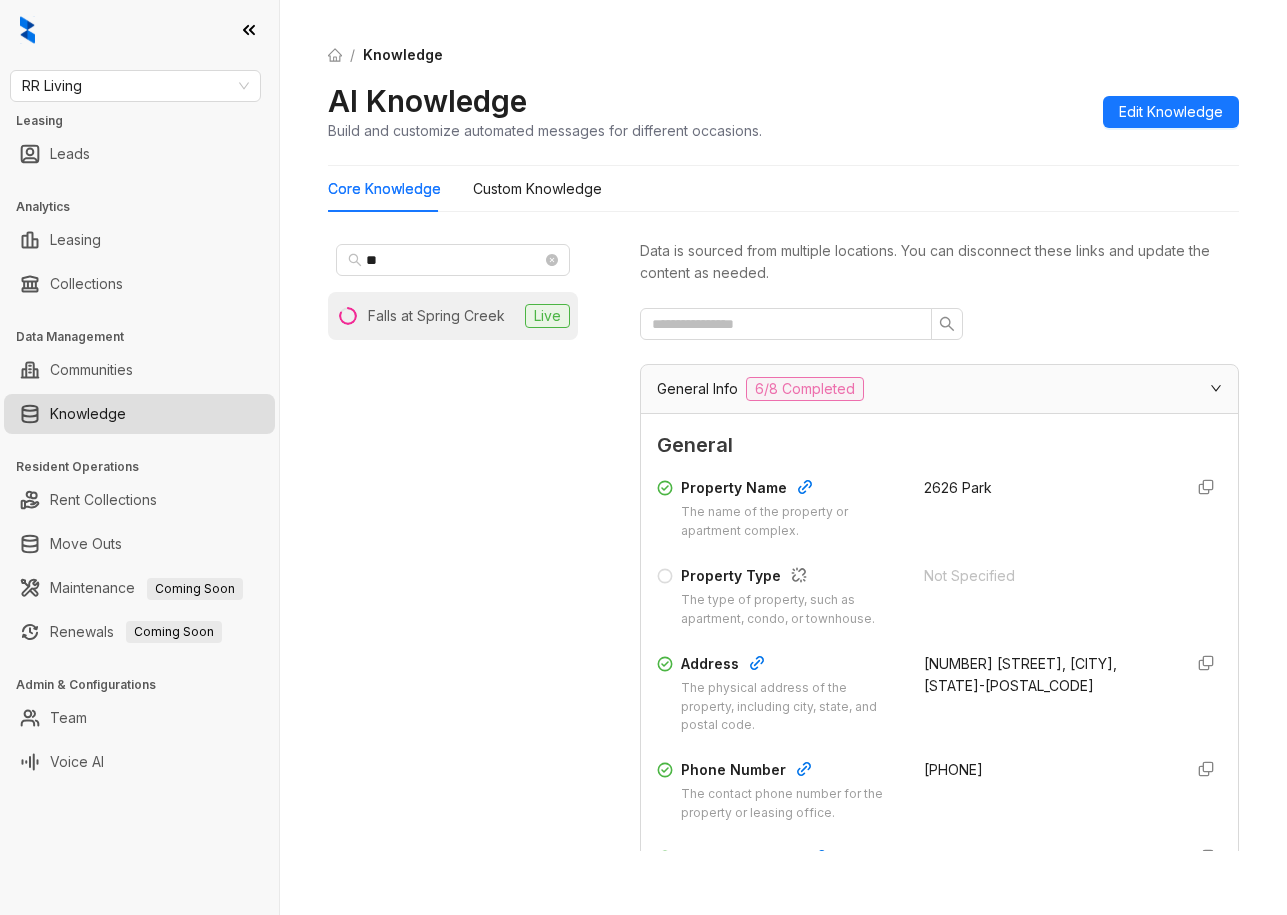 click on "Falls at Spring Creek" at bounding box center (436, 316) 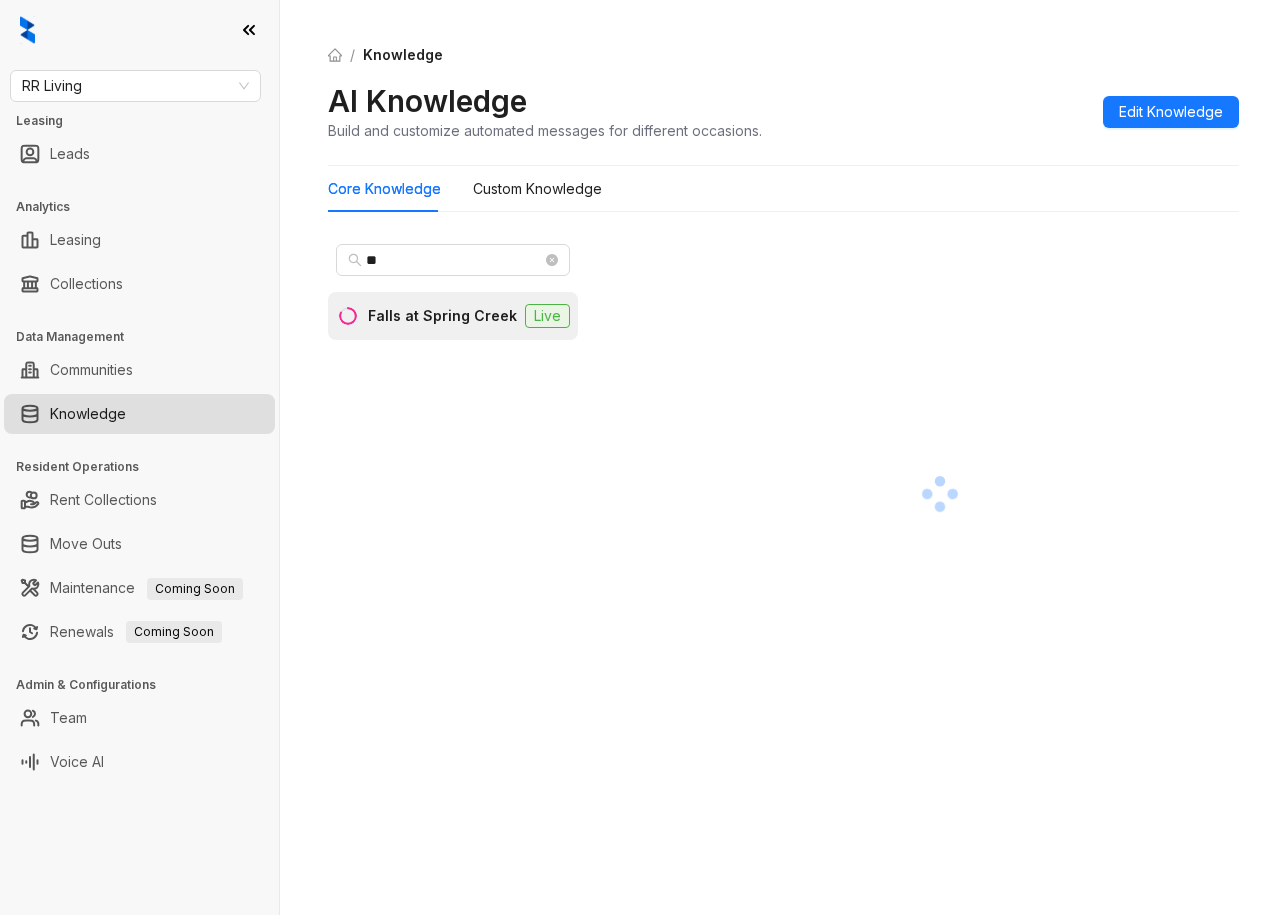 click on "/  Knowledge AI Knowledge Build and customize automated messages for different occasions. Edit Knowledge Core Knowledge Custom Knowledge ** Falls at Spring Creek Live" at bounding box center [783, 457] 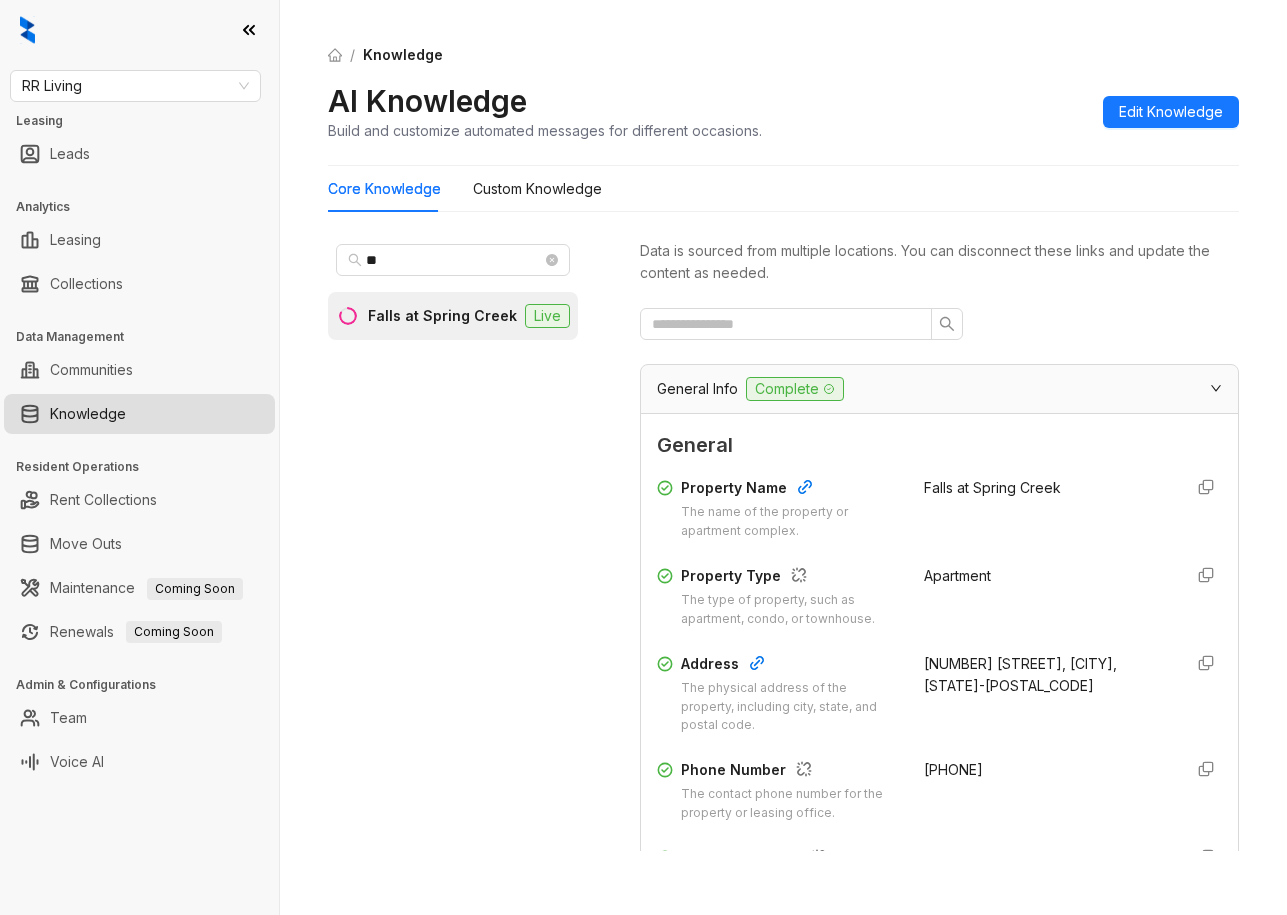 scroll, scrollTop: 200, scrollLeft: 0, axis: vertical 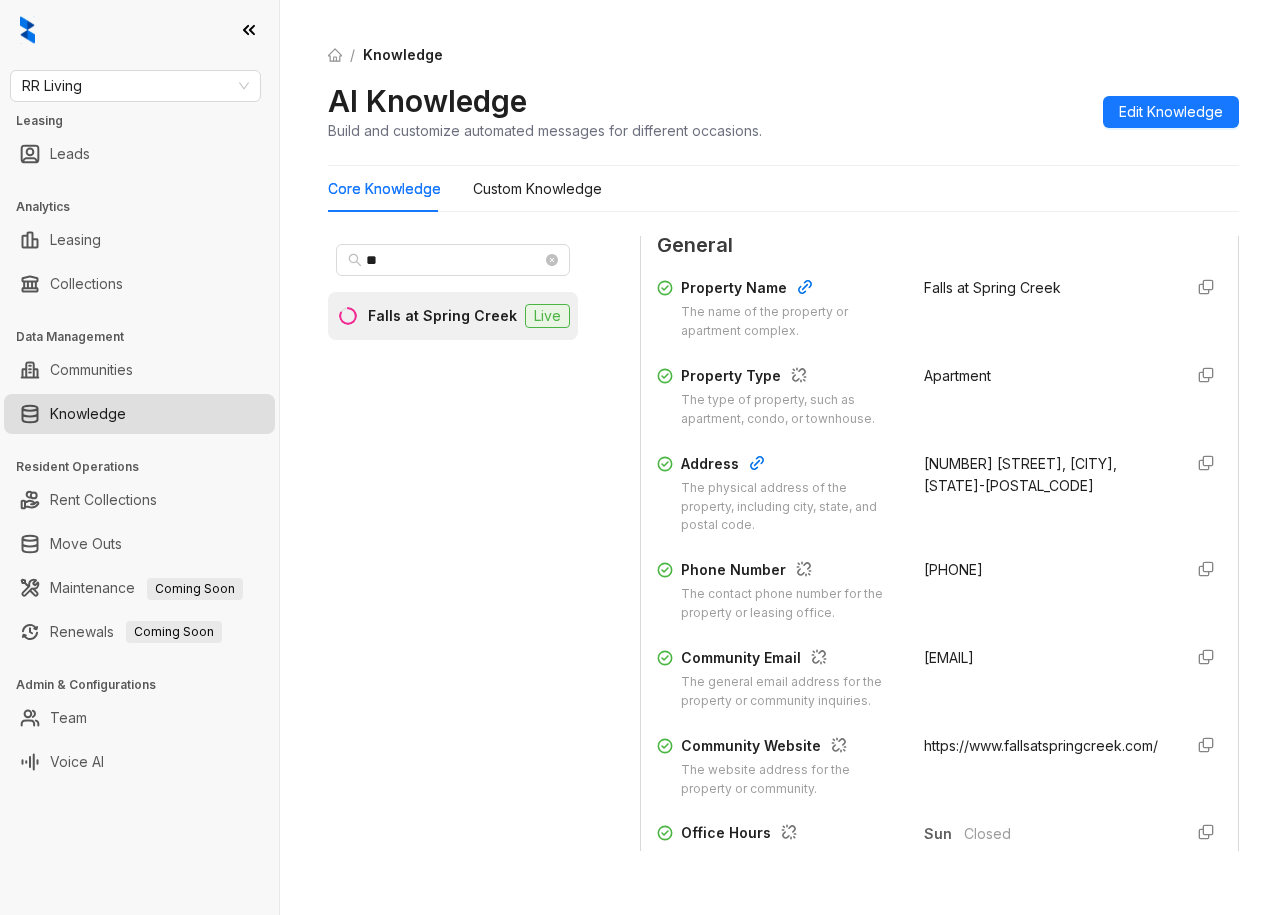 drag, startPoint x: 1014, startPoint y: 568, endPoint x: 907, endPoint y: 568, distance: 107 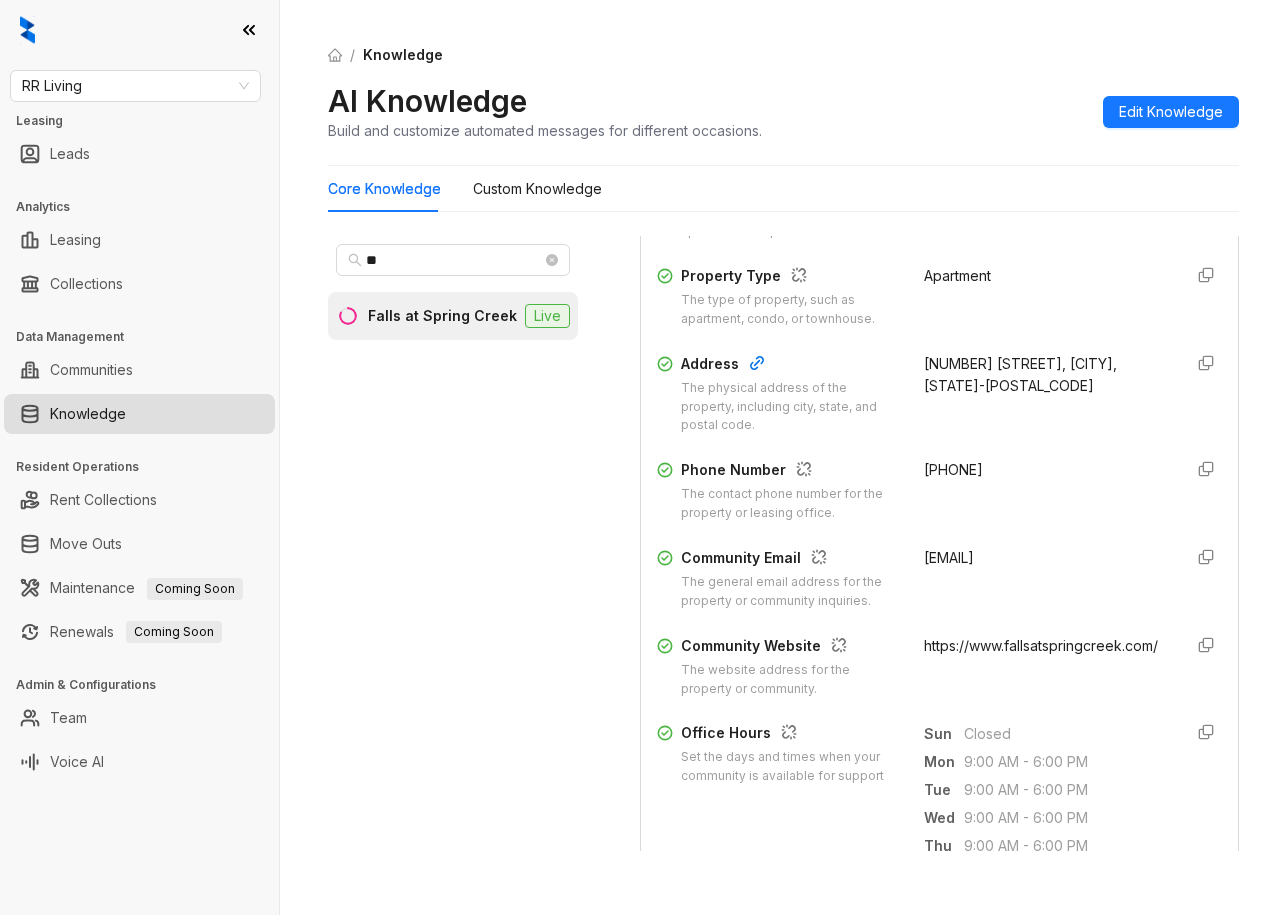 drag, startPoint x: 953, startPoint y: 580, endPoint x: 910, endPoint y: 563, distance: 46.238514 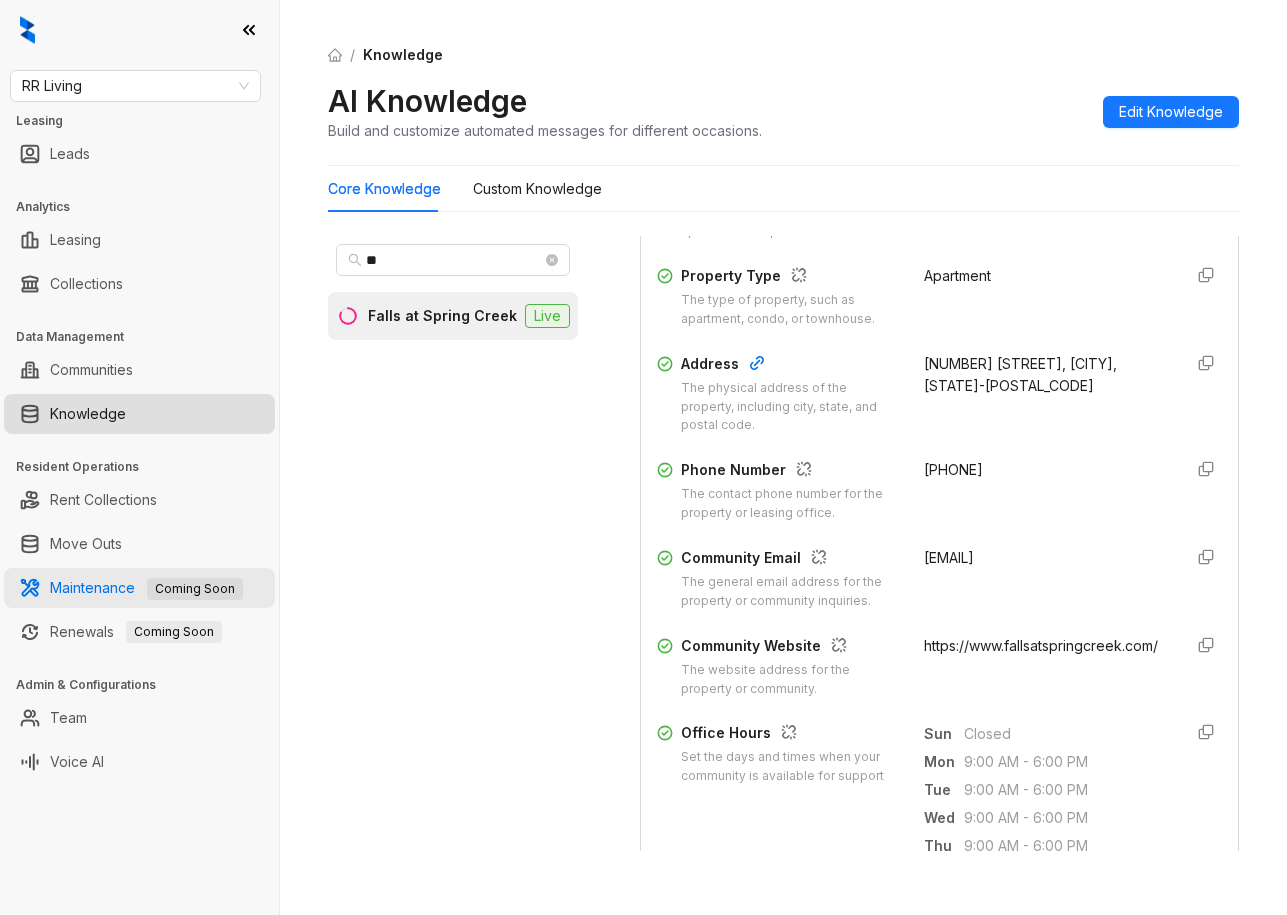 copy on "fallsspringcreek@rreafresidential.com" 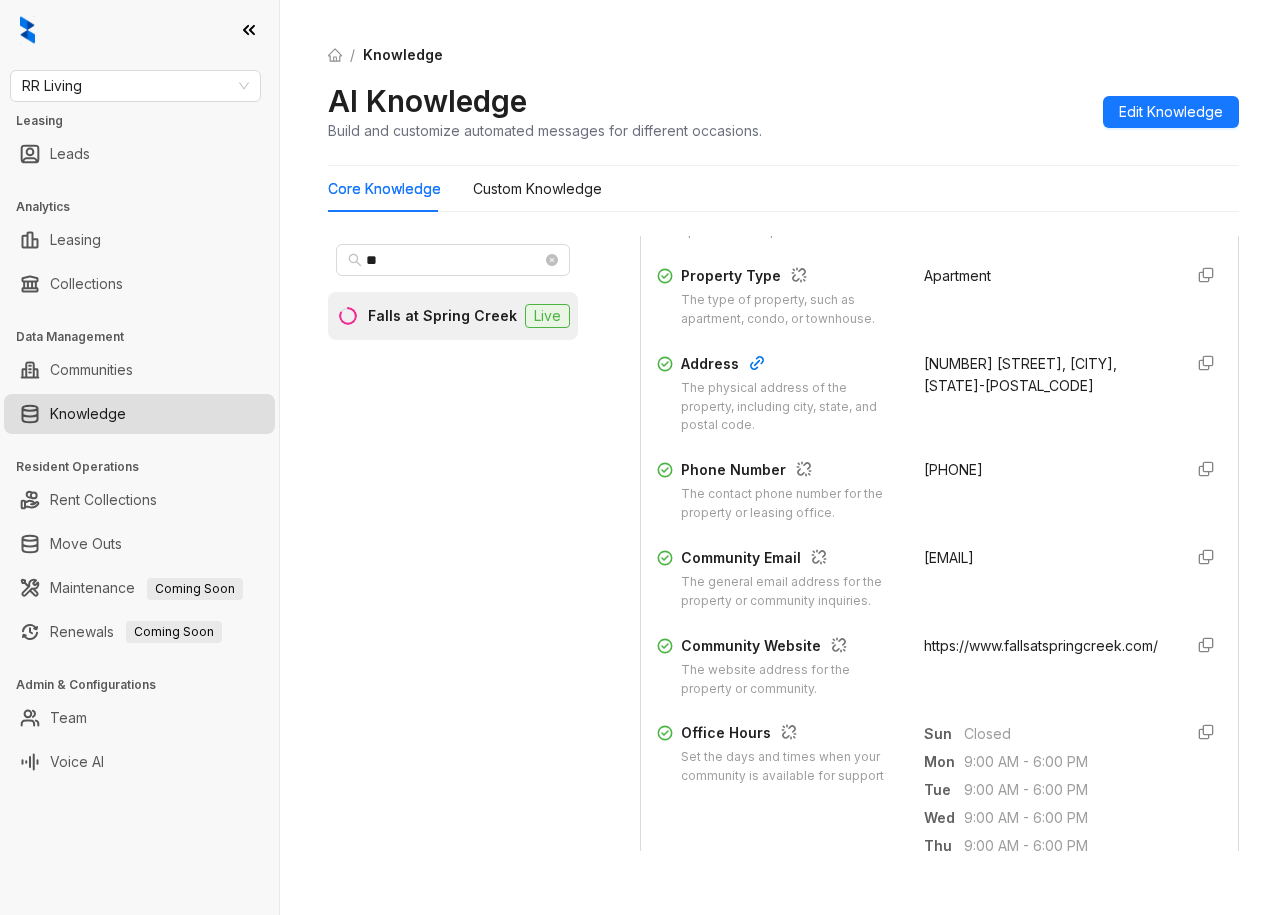 click on "** Falls at Spring Creek Live" at bounding box center [453, 543] 